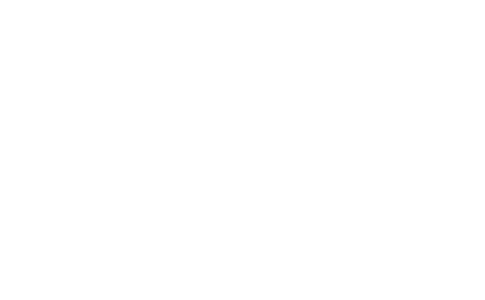 scroll, scrollTop: 200, scrollLeft: 0, axis: vertical 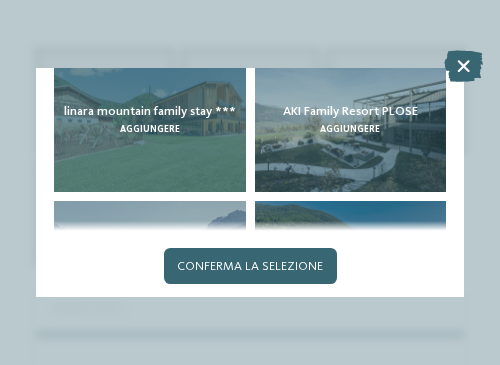 click on "linara mountain family stay ***
aggiungere" at bounding box center (149, 121) 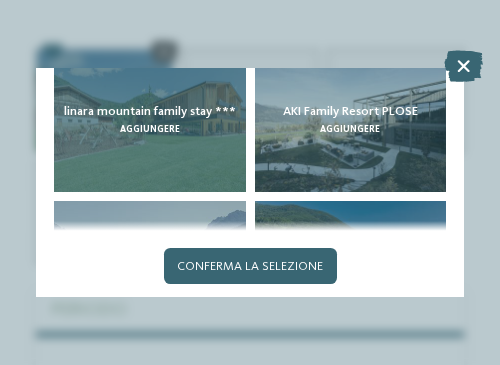 click on "aggiungere" at bounding box center (150, 129) 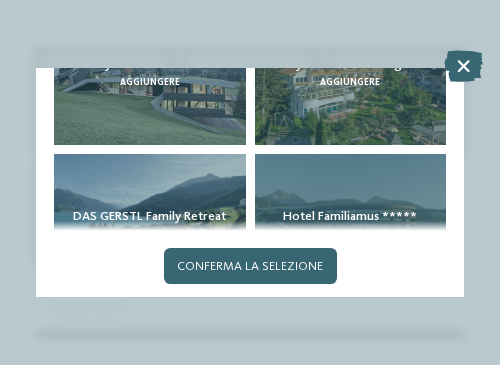 scroll, scrollTop: 1100, scrollLeft: 0, axis: vertical 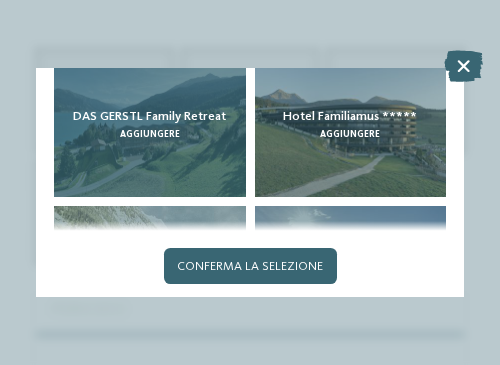 click on "DAS GERSTL [FAMILY] Retreat
aggiungere" at bounding box center (149, 126) 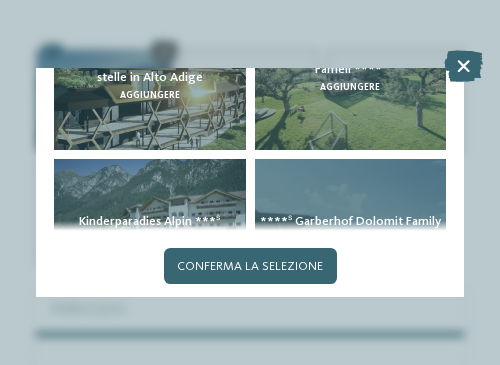 scroll, scrollTop: 1400, scrollLeft: 0, axis: vertical 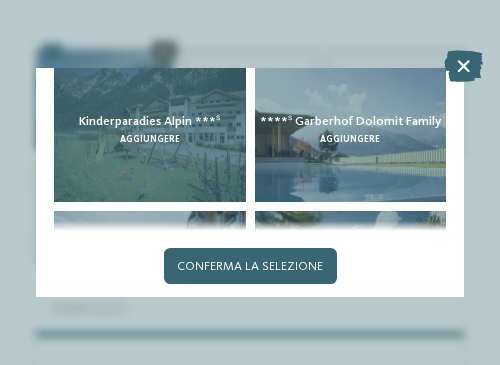 click on "aggiungere" at bounding box center [150, 139] 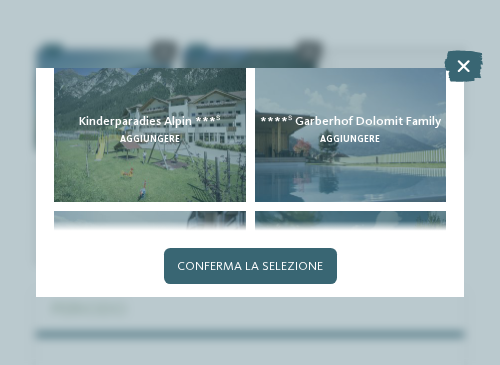 scroll, scrollTop: 1500, scrollLeft: 0, axis: vertical 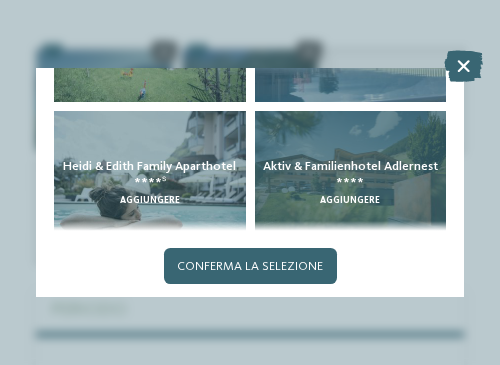 click on "Aktiv & [FAMILY]hotel Adlernest ****
aggiungere" at bounding box center [350, 183] 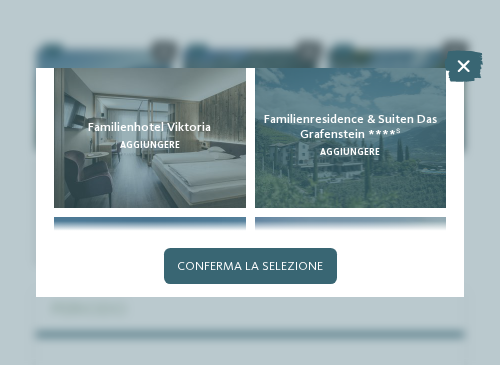 scroll, scrollTop: 1800, scrollLeft: 0, axis: vertical 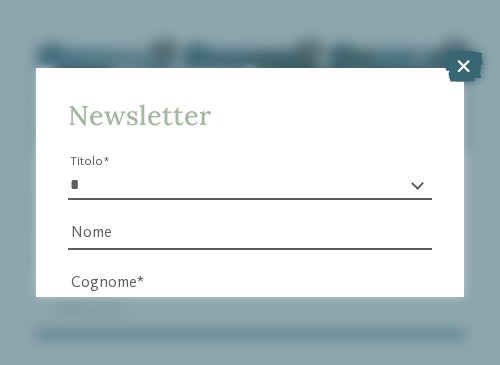 click on "* ****** ******* ******** ******" at bounding box center (250, 185) 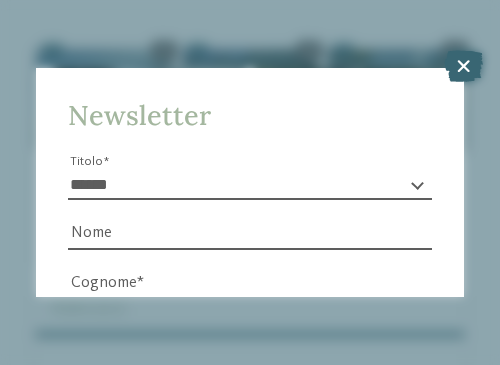 click on "* ****** ******* ******** ******" at bounding box center (250, 185) 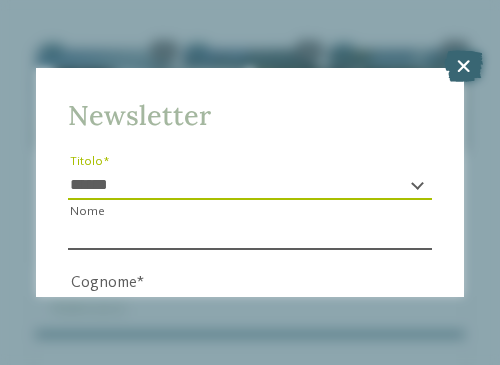 click on "Nome" at bounding box center (250, 235) 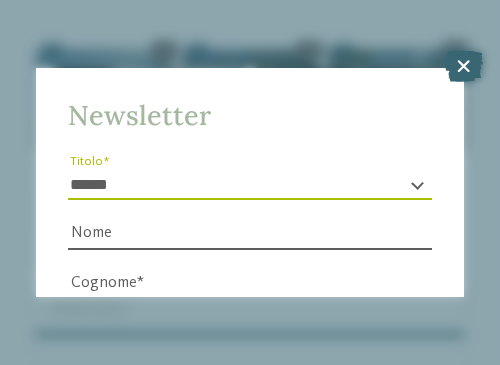 click on "* ****** ******* ******** ******" at bounding box center [250, 185] 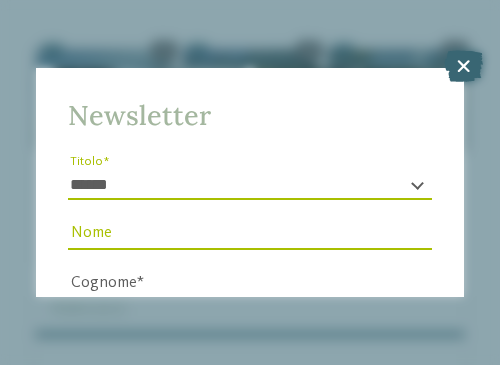 select on "*" 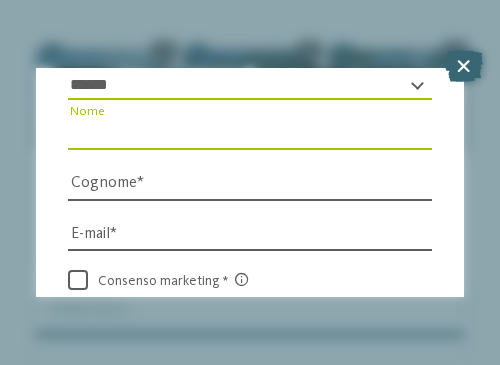 click on "Nome" at bounding box center [250, 135] 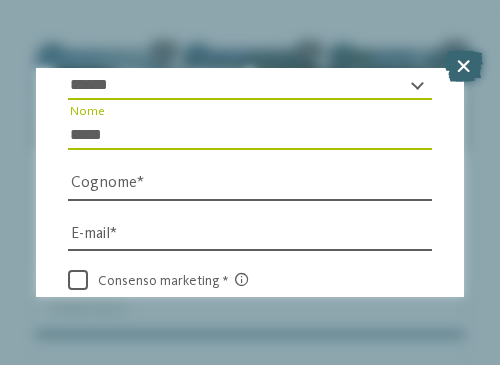 type on "*****" 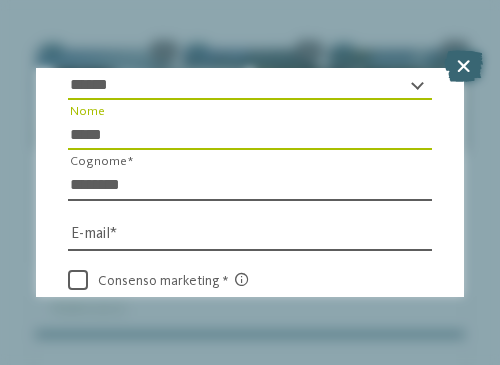 type on "********" 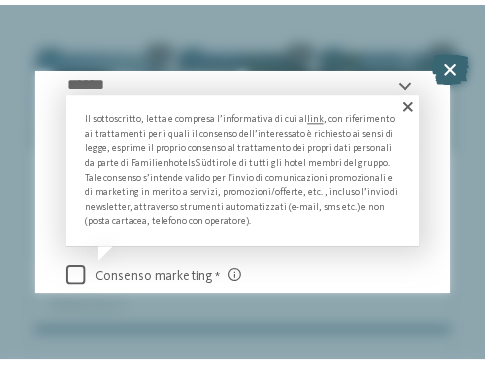 scroll, scrollTop: 0, scrollLeft: 0, axis: both 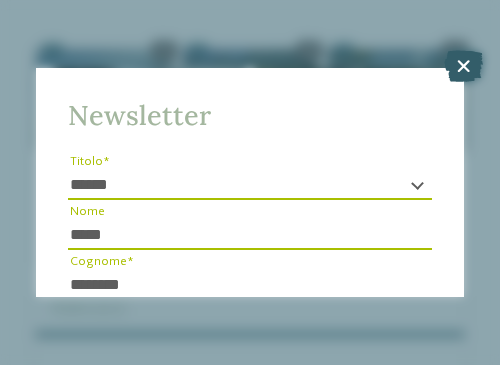 type on "**********" 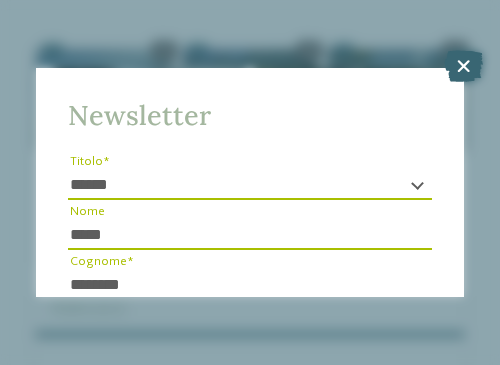 drag, startPoint x: 461, startPoint y: 62, endPoint x: 444, endPoint y: 49, distance: 21.400934 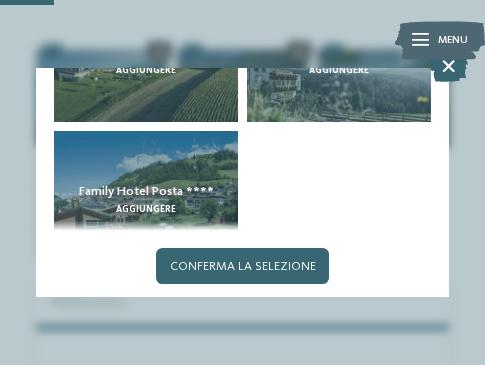 scroll, scrollTop: 1766, scrollLeft: 0, axis: vertical 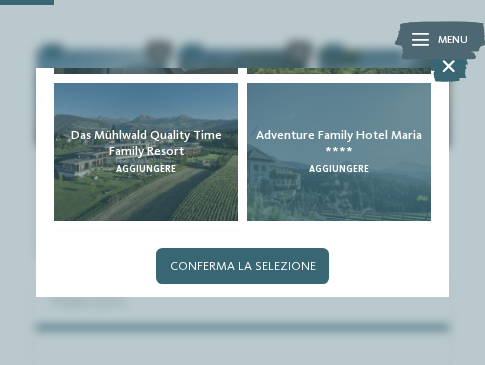 click on "Adventure [FAMILY] Hotel Maria ****
aggiungere" at bounding box center [339, 152] 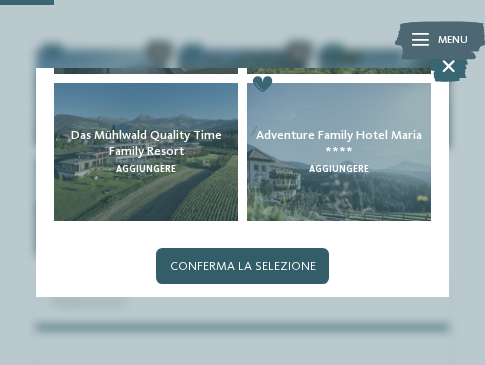 click on "Conferma la selezione" at bounding box center [243, 267] 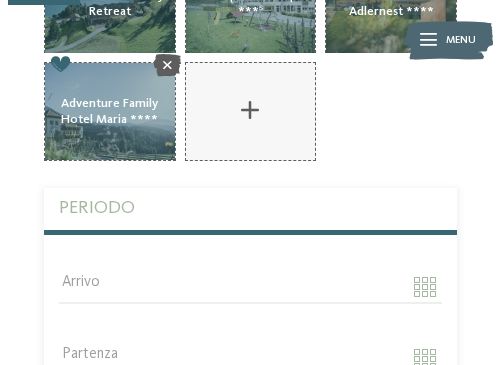 scroll, scrollTop: 400, scrollLeft: 0, axis: vertical 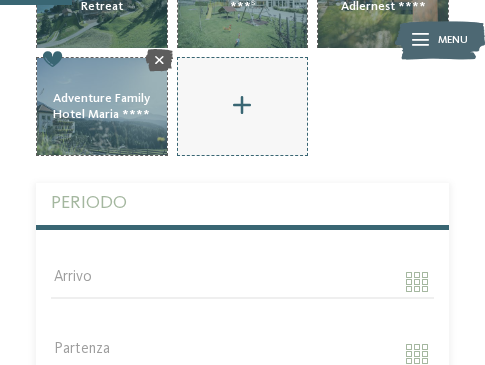 click on "AKI Family Resort PLOSE
aggiungere" at bounding box center [243, 106] 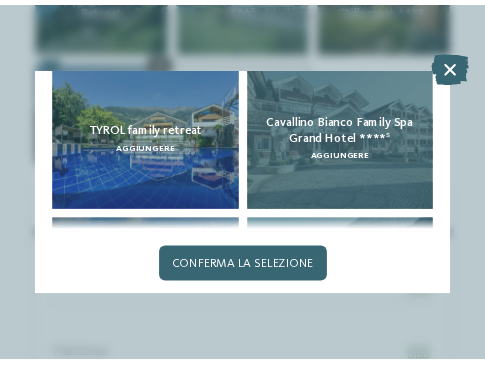 scroll, scrollTop: 0, scrollLeft: 0, axis: both 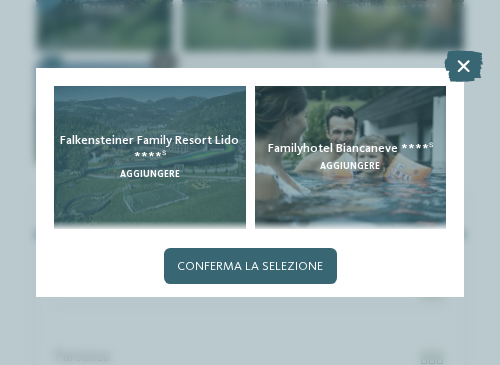 click on "Falkensteiner Family Resort Lido ****ˢ" at bounding box center [150, 148] 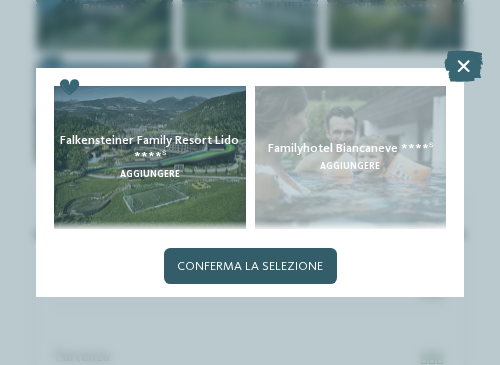 click on "Conferma la selezione" at bounding box center [250, 267] 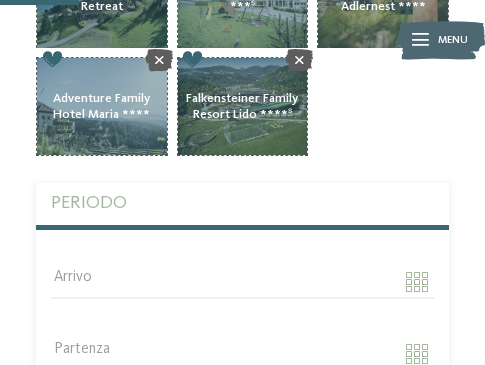 scroll, scrollTop: 500, scrollLeft: 0, axis: vertical 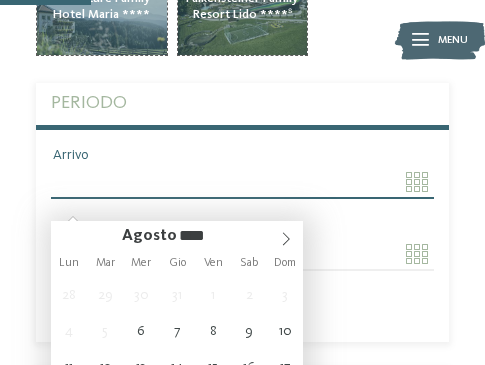 click on "Arrivo" at bounding box center (242, 182) 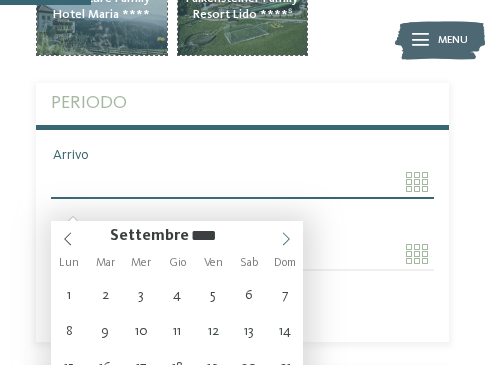 click 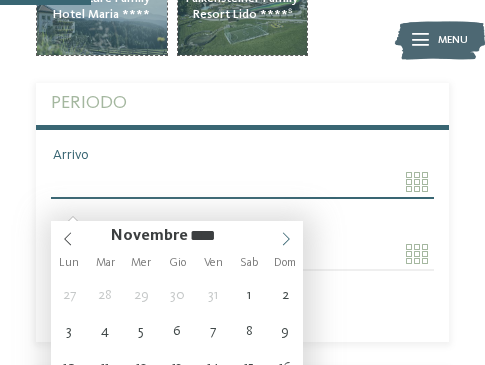 click 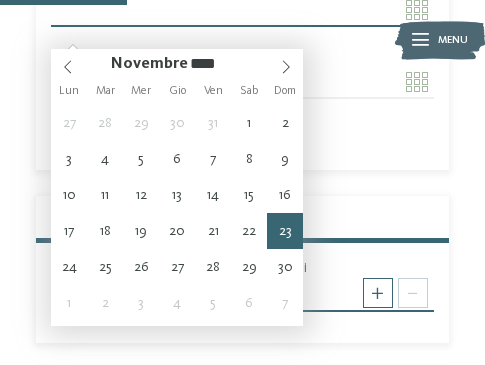 scroll, scrollTop: 700, scrollLeft: 0, axis: vertical 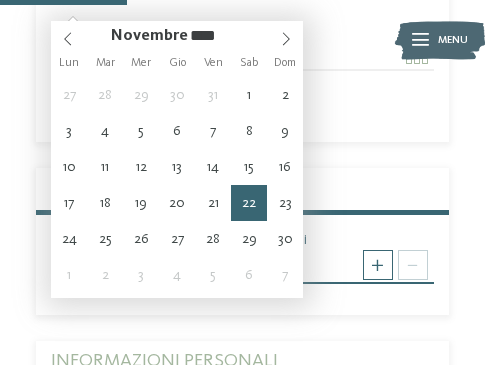type on "**********" 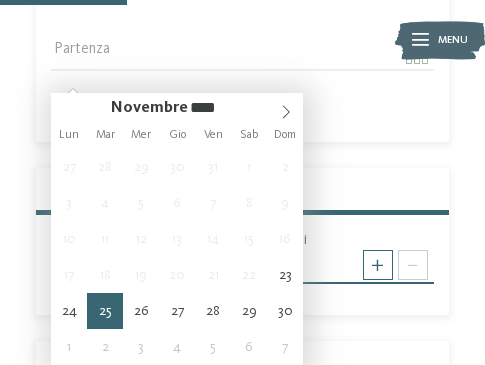 type on "**********" 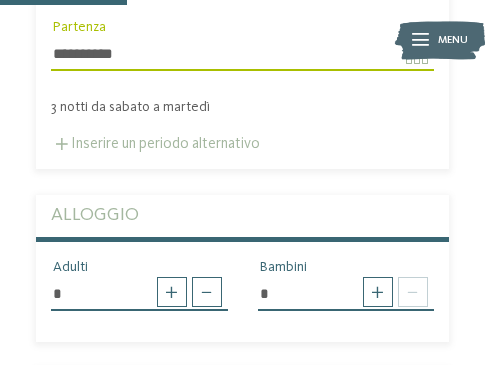 click on "Inserire un periodo alternativo" at bounding box center [155, 144] 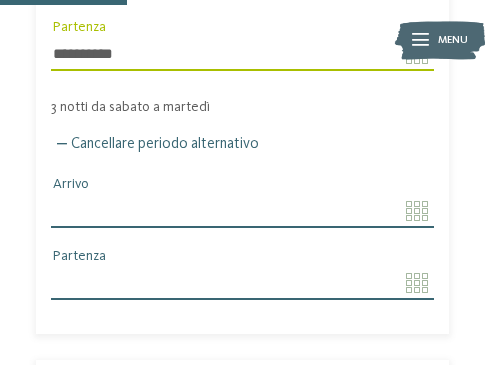 click on "Arrivo" at bounding box center [242, 211] 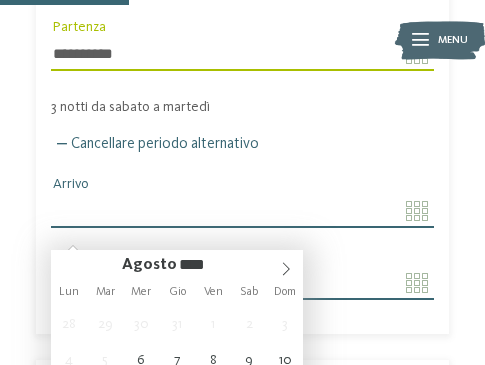 scroll, scrollTop: 900, scrollLeft: 0, axis: vertical 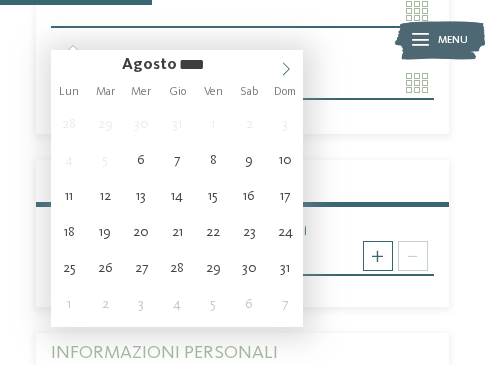 click 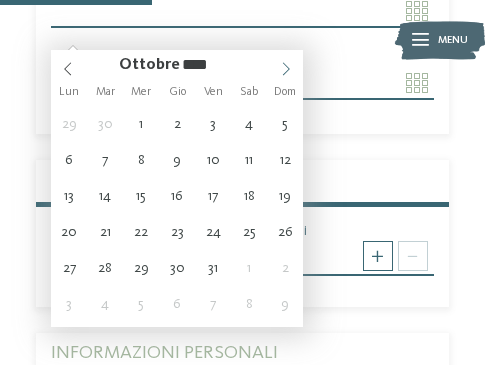click 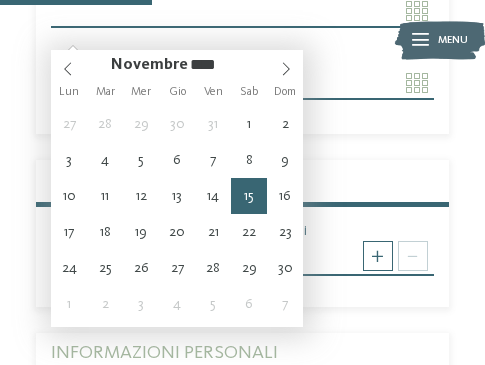 type on "**********" 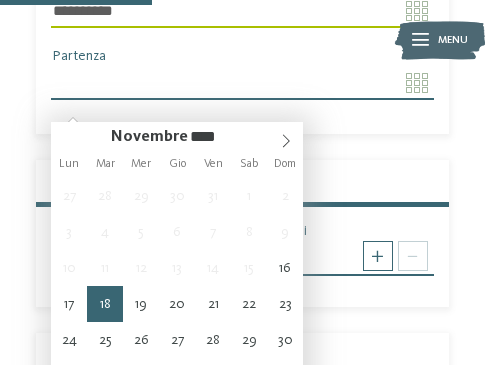 type on "**********" 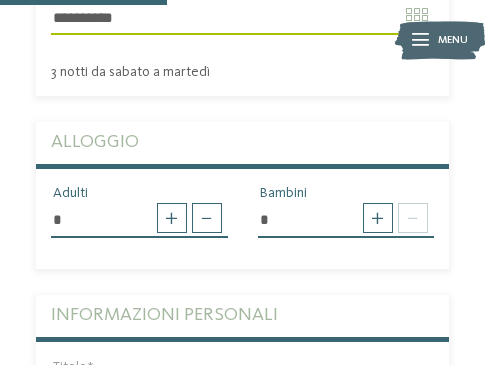scroll, scrollTop: 1000, scrollLeft: 0, axis: vertical 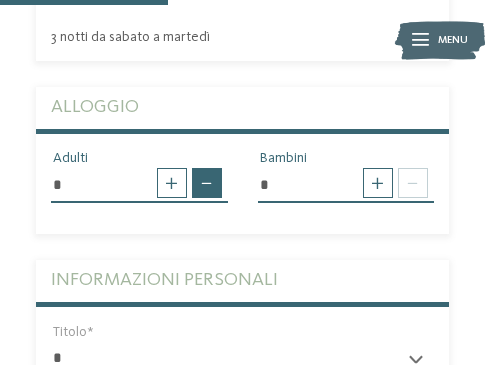 click at bounding box center [207, 183] 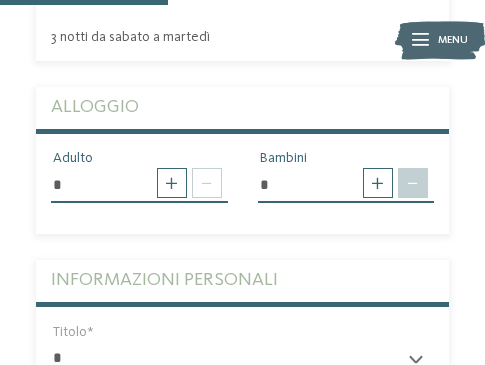 click at bounding box center [413, 183] 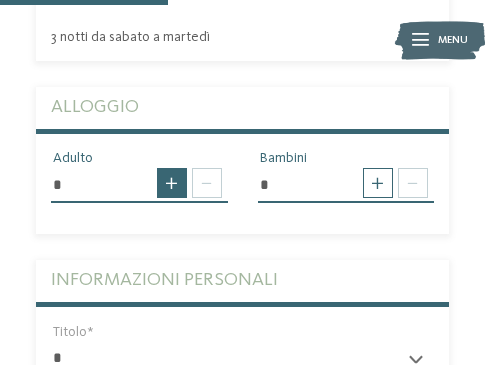 click at bounding box center [172, 183] 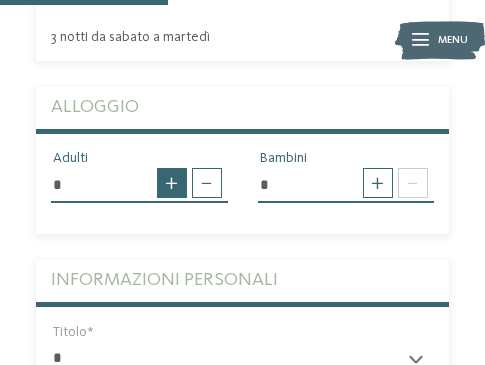 click at bounding box center (172, 183) 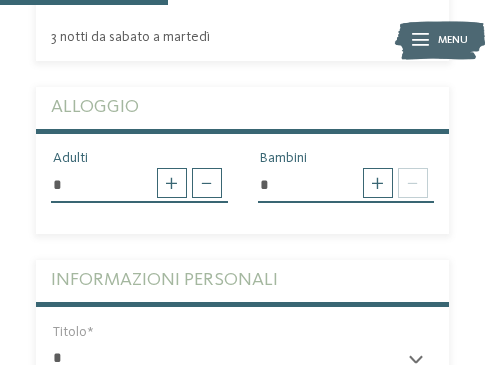 click on "*" at bounding box center [346, 185] 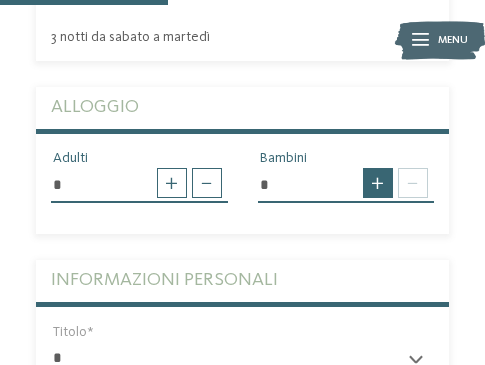 click at bounding box center (378, 183) 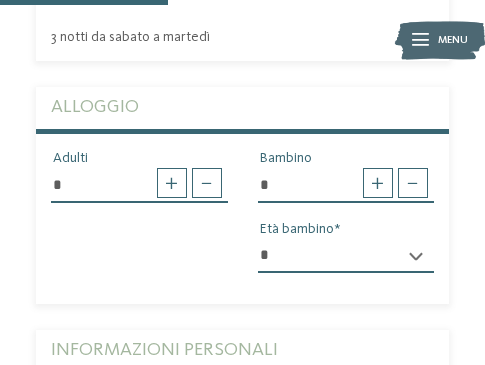 click on "* * * * * * * * * * * ** ** ** ** ** ** ** **" at bounding box center (346, 256) 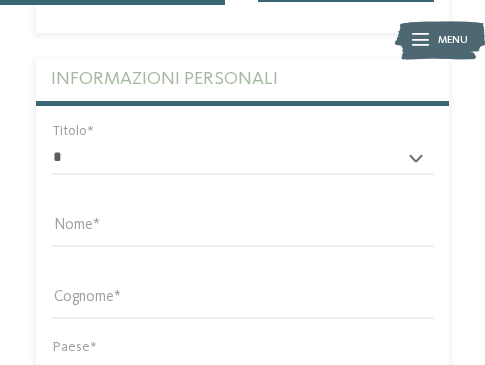 scroll, scrollTop: 1400, scrollLeft: 0, axis: vertical 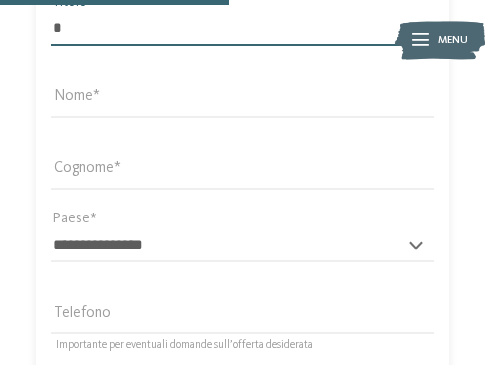 click on "* ****** ******* ******** ******" at bounding box center [242, 29] 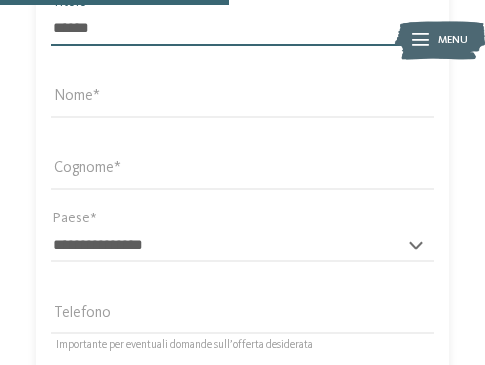 click on "* ****** ******* ******** ******" at bounding box center [242, 29] 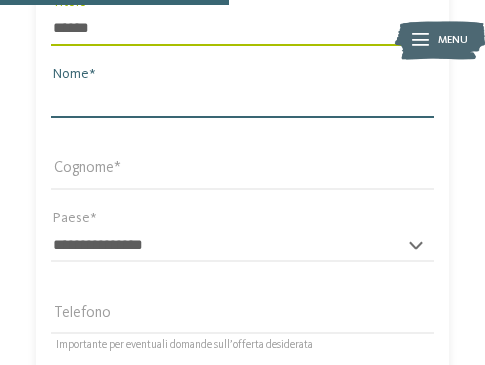 click on "Nome" at bounding box center (242, 101) 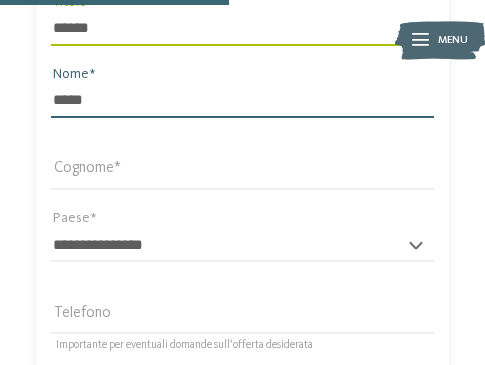 type on "*****" 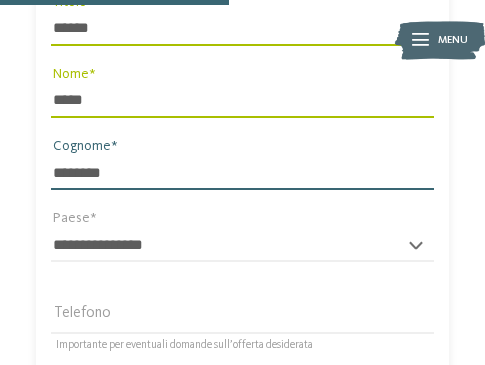 type on "********" 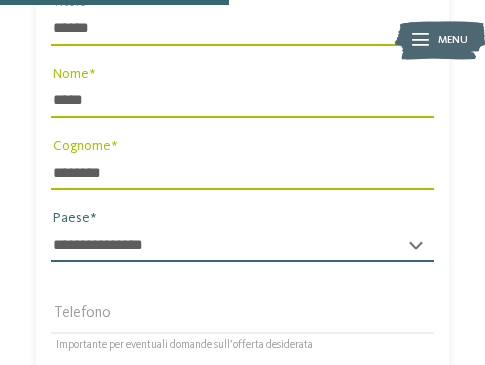 click on "**********" at bounding box center (242, 245) 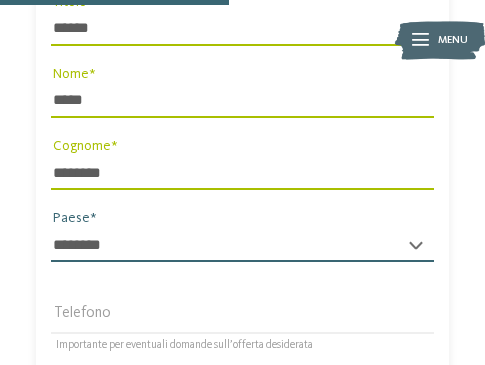 click on "**********" at bounding box center [242, 245] 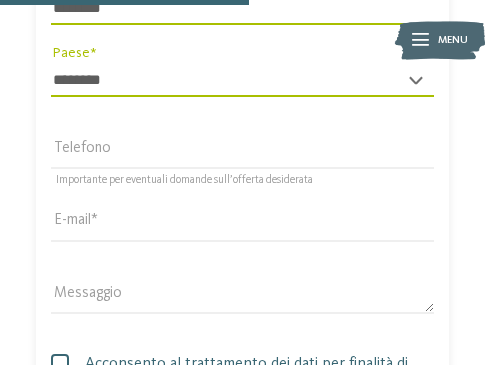 scroll, scrollTop: 1600, scrollLeft: 0, axis: vertical 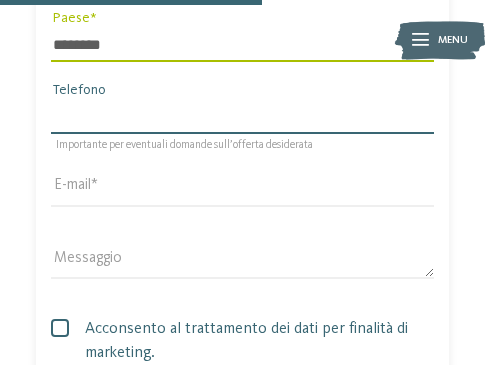click on "Telefono" at bounding box center (242, 117) 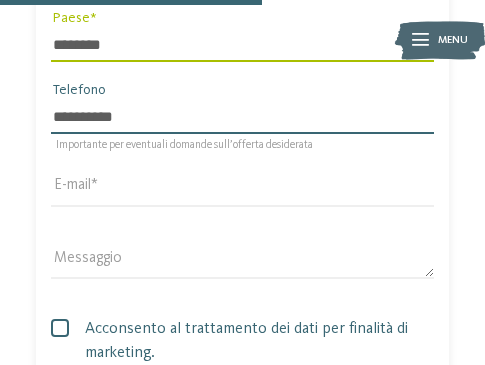 type on "**********" 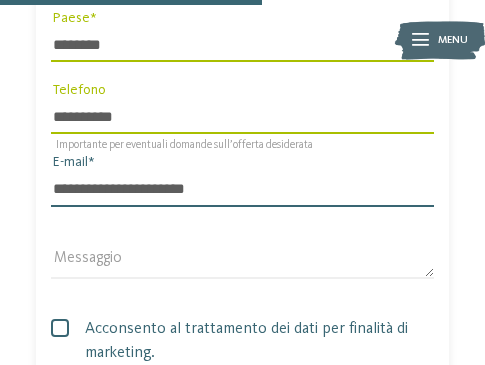 type on "**********" 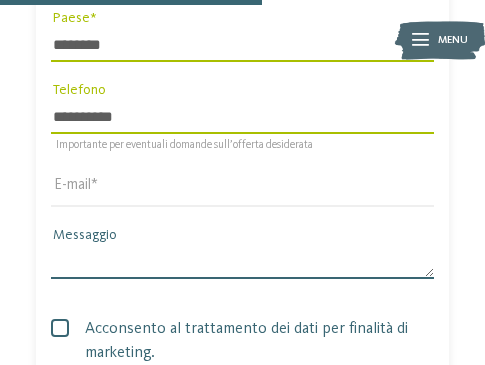 click on "Messaggio" at bounding box center [242, 262] 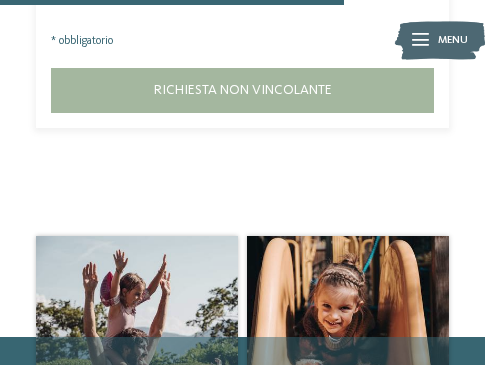 scroll, scrollTop: 2100, scrollLeft: 0, axis: vertical 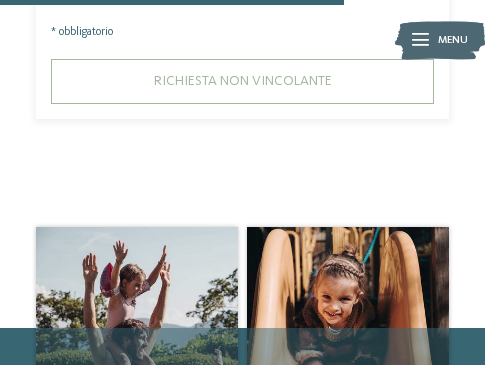 click on "Richiesta non vincolante" at bounding box center (243, 81) 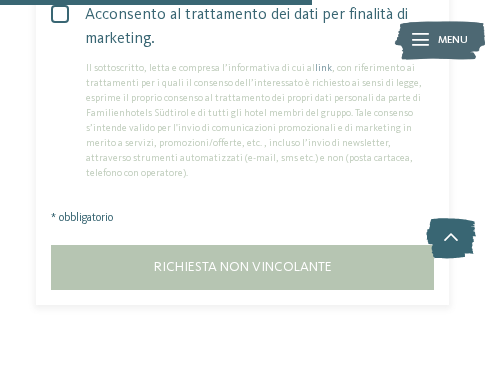 scroll, scrollTop: 1900, scrollLeft: 0, axis: vertical 